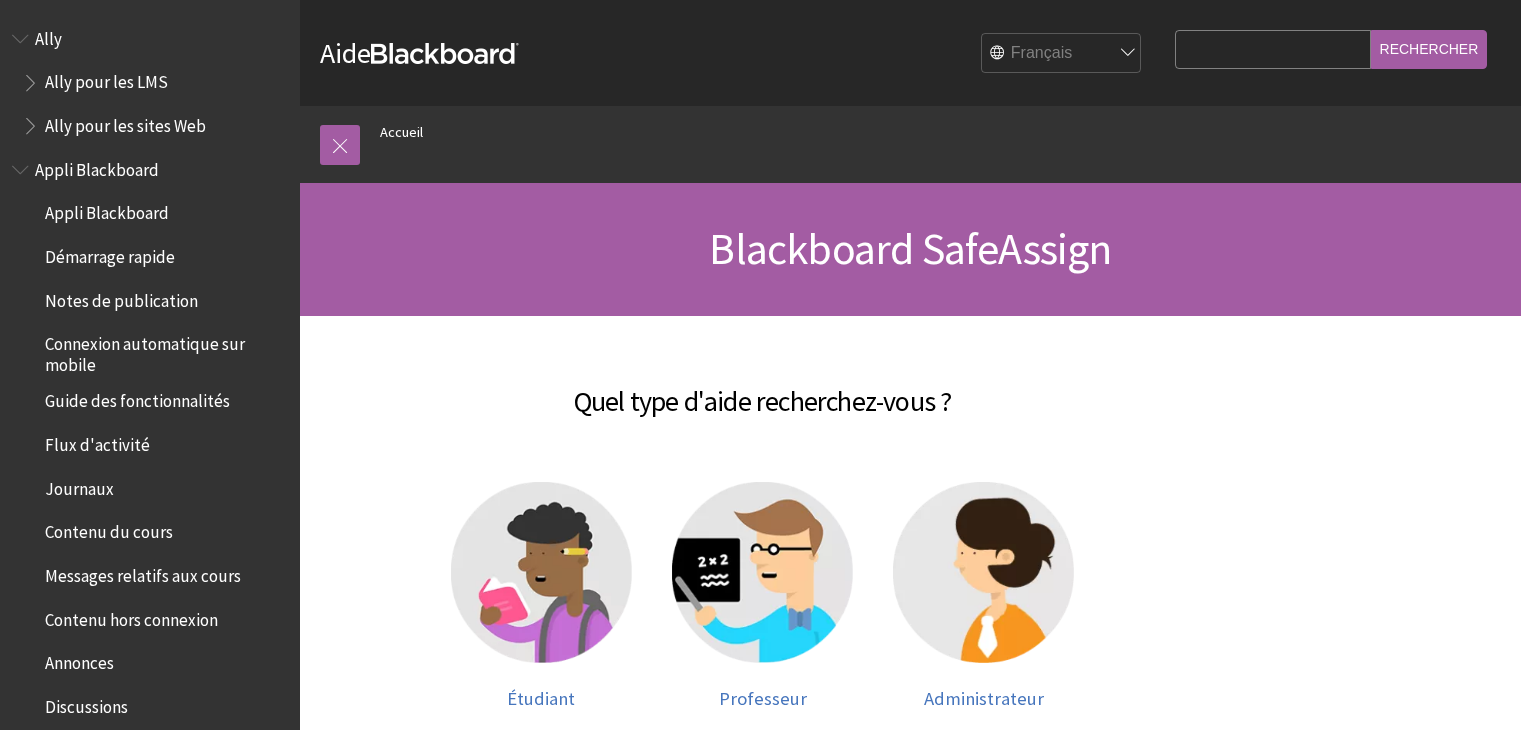 scroll, scrollTop: 0, scrollLeft: 0, axis: both 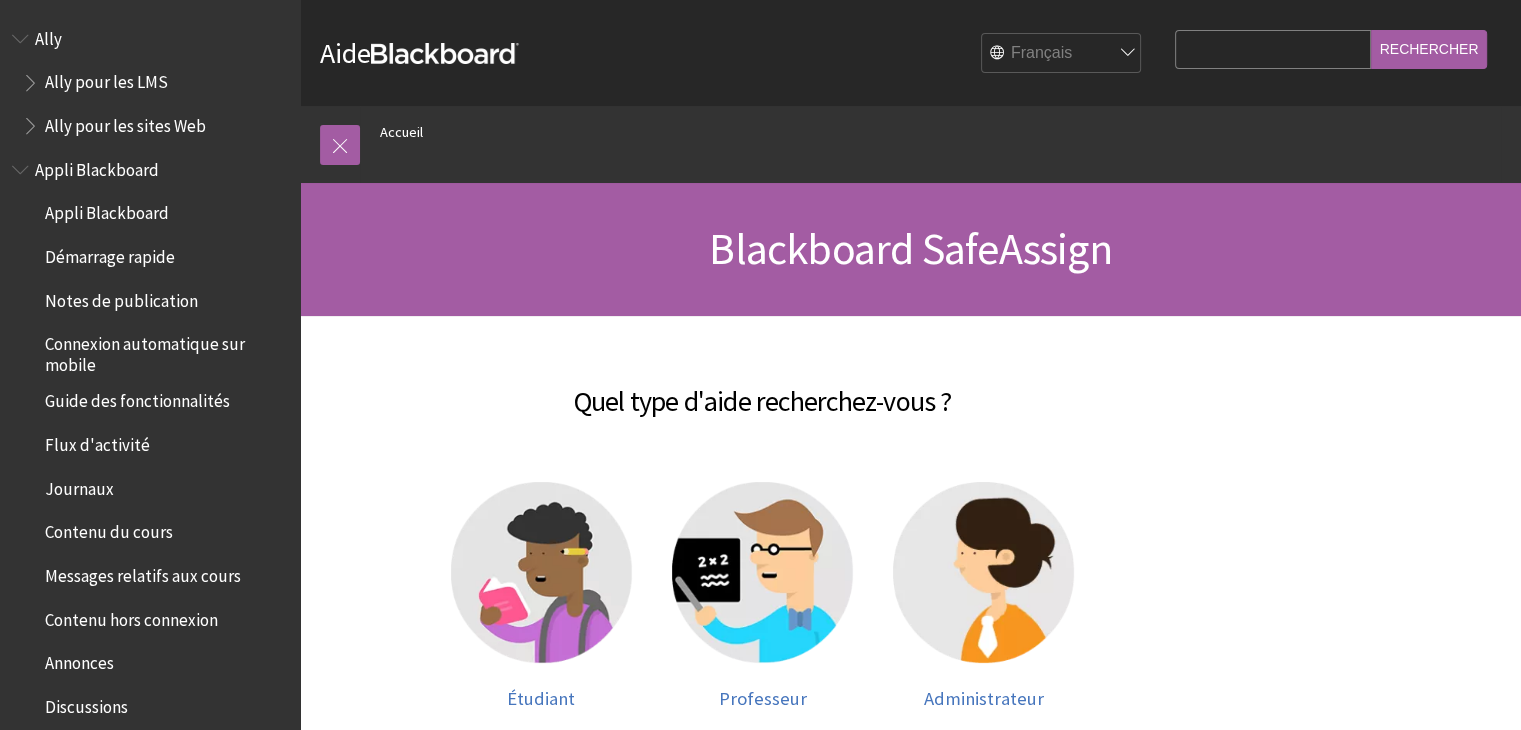 drag, startPoint x: 0, startPoint y: 0, endPoint x: 1086, endPoint y: 47, distance: 1087.0166 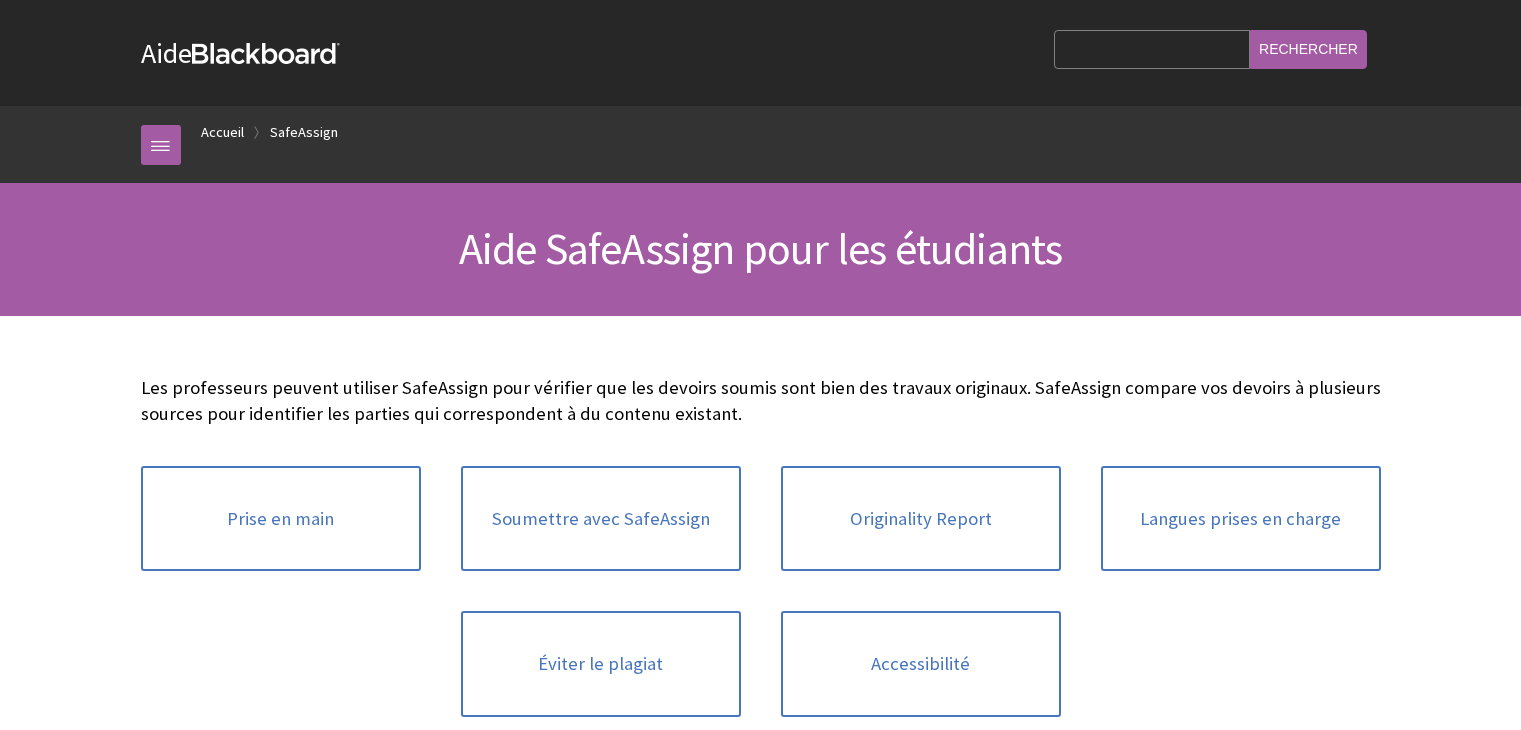 scroll, scrollTop: 0, scrollLeft: 0, axis: both 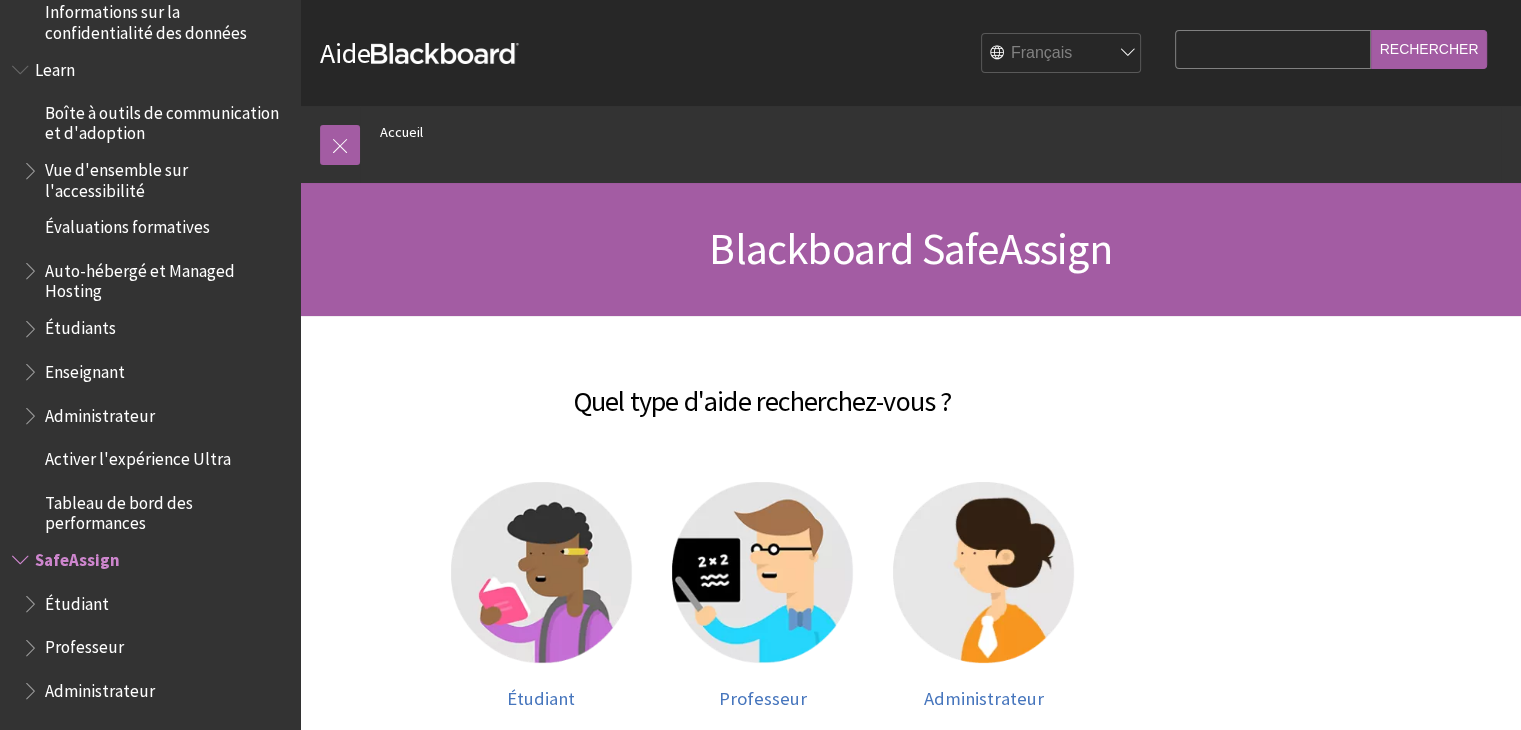 click on "English عربية Català Cymraeg Deutsch Español Suomi Français עברית Italiano 日本語 한국어 Nederlands Norsk (Bokmål) Português, Brasil Русский Svenska Türkçe 简体中文 Français Canadien" at bounding box center (1062, 54) 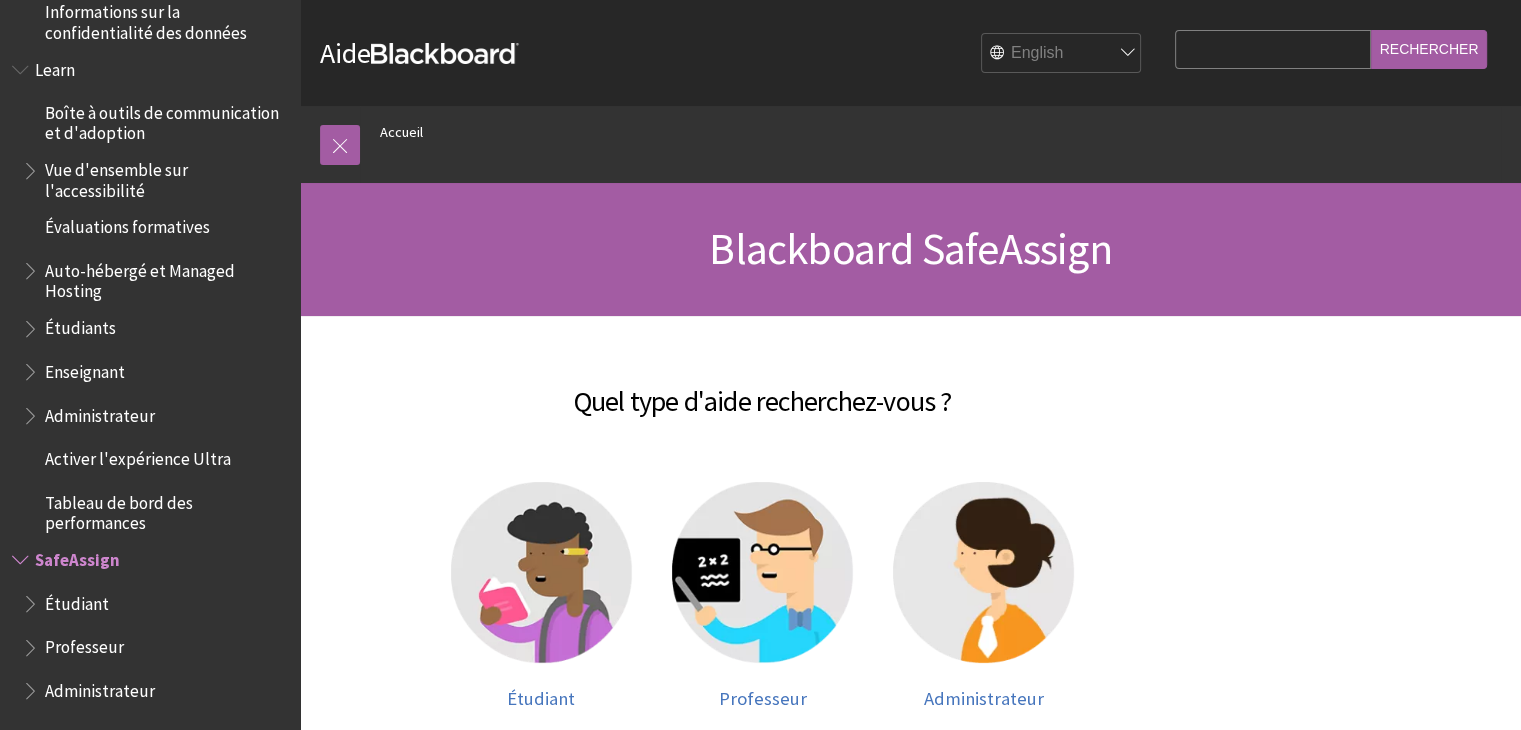 click on "English عربية Català Cymraeg Deutsch Español Suomi Français עברית Italiano 日本語 한국어 Nederlands Norsk (Bokmål) Português, Brasil Русский Svenska Türkçe 简体中文 Français Canadien" at bounding box center (1062, 54) 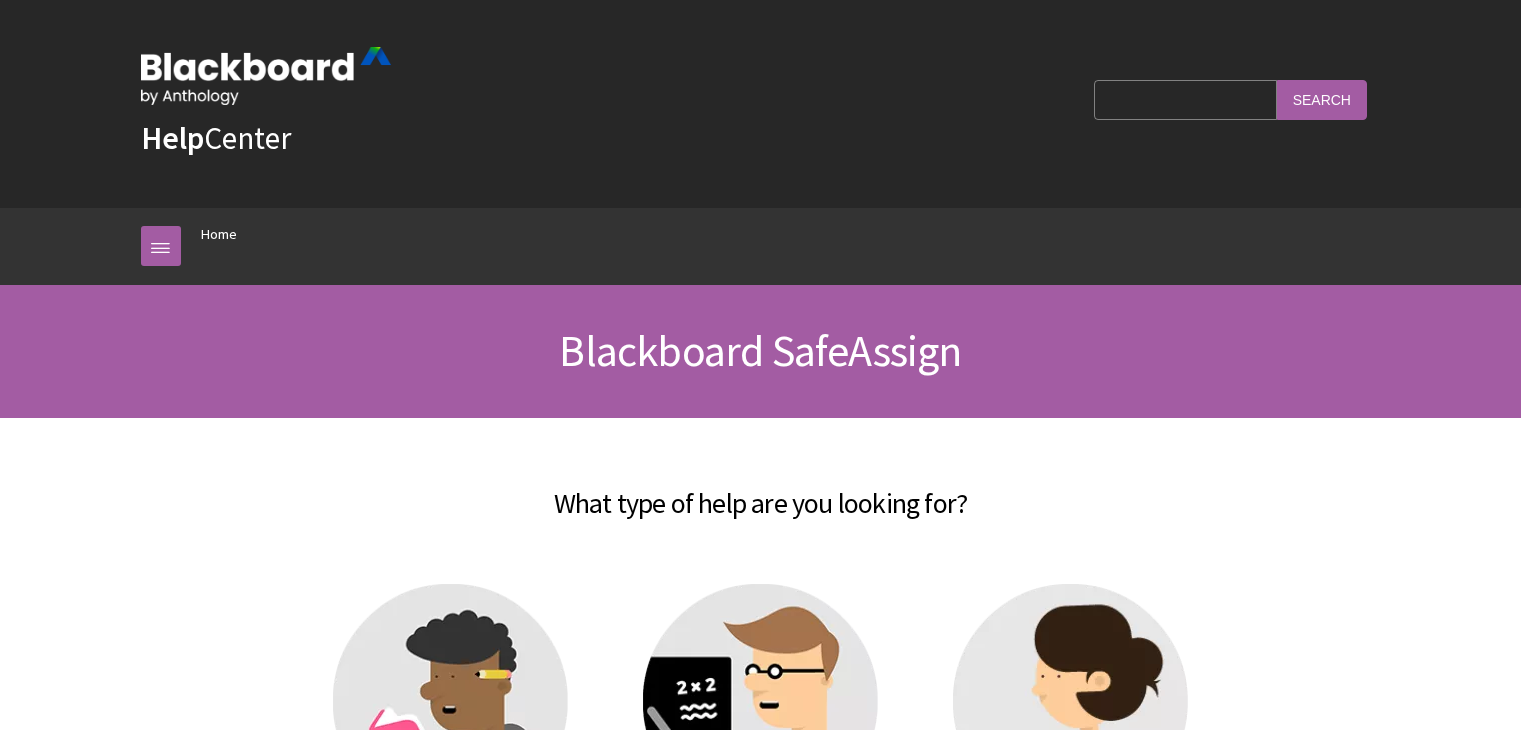 scroll, scrollTop: 0, scrollLeft: 0, axis: both 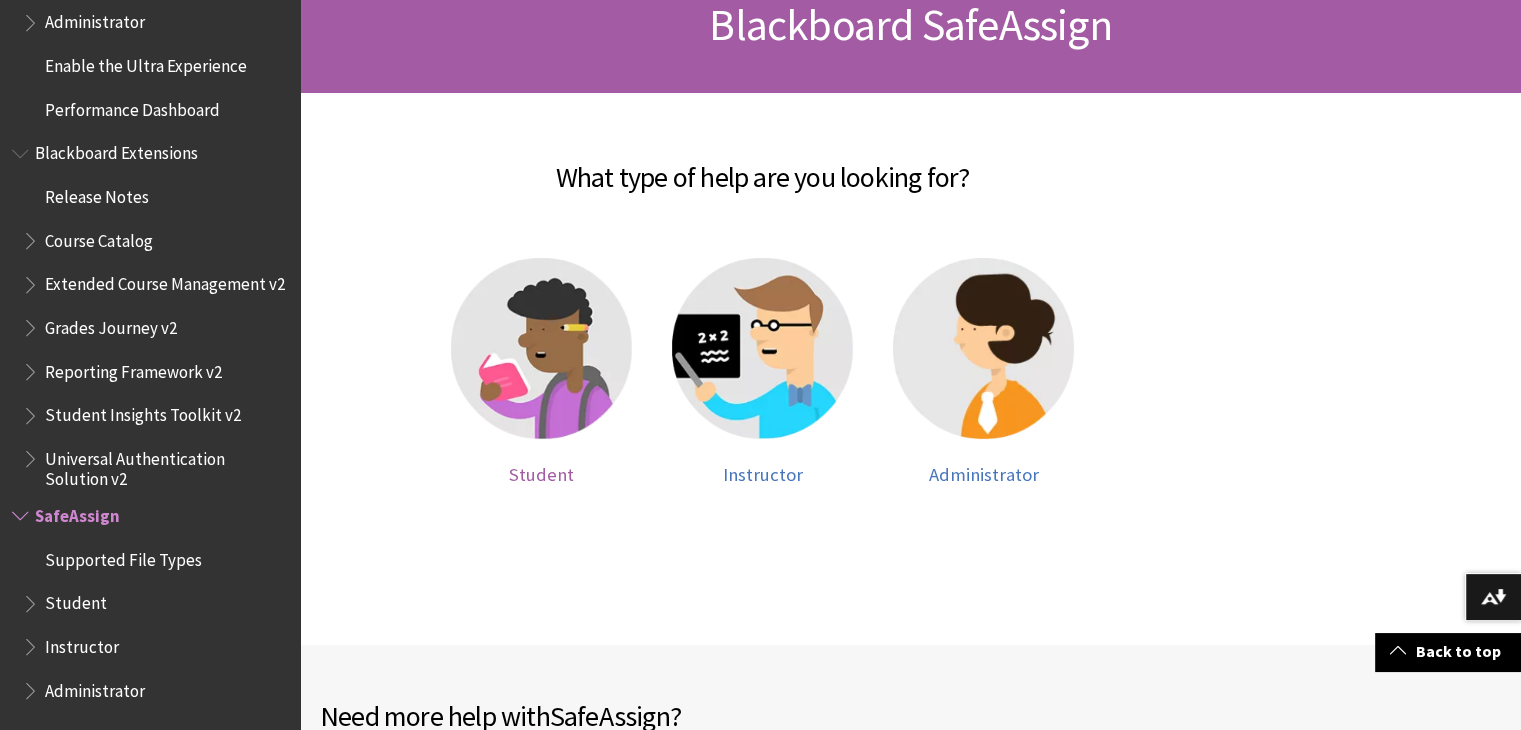 click at bounding box center (541, 348) 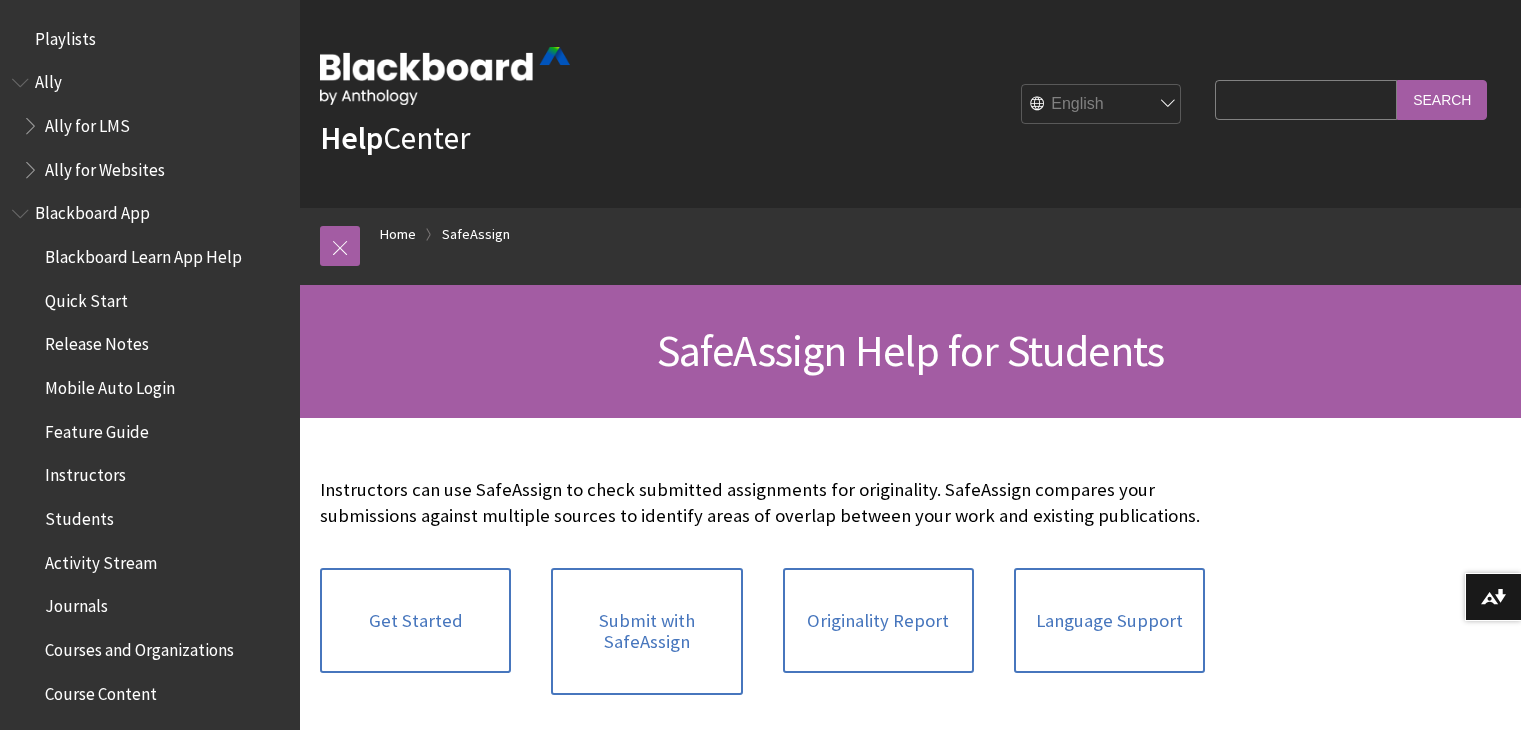 scroll, scrollTop: 0, scrollLeft: 0, axis: both 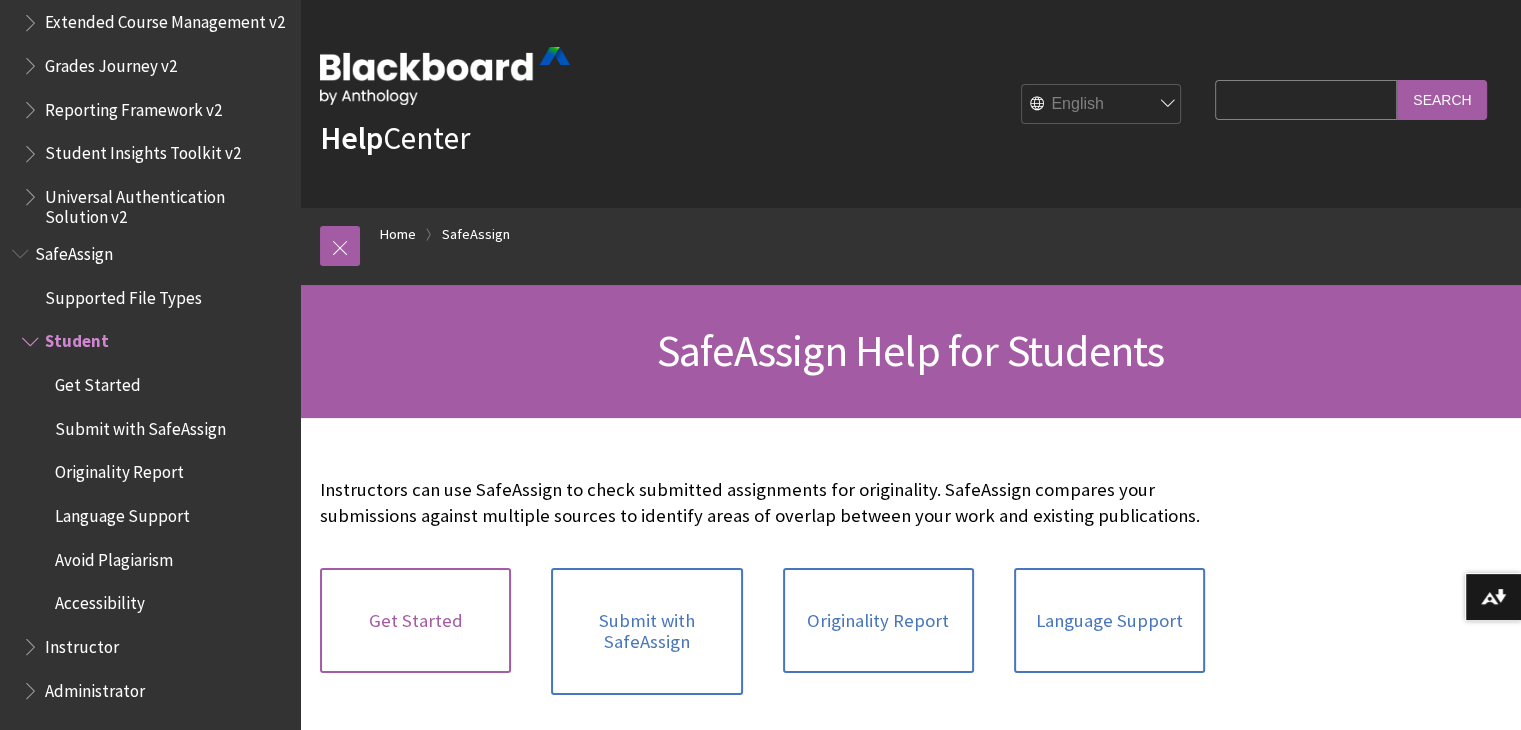 click on "Get Started" at bounding box center (415, 621) 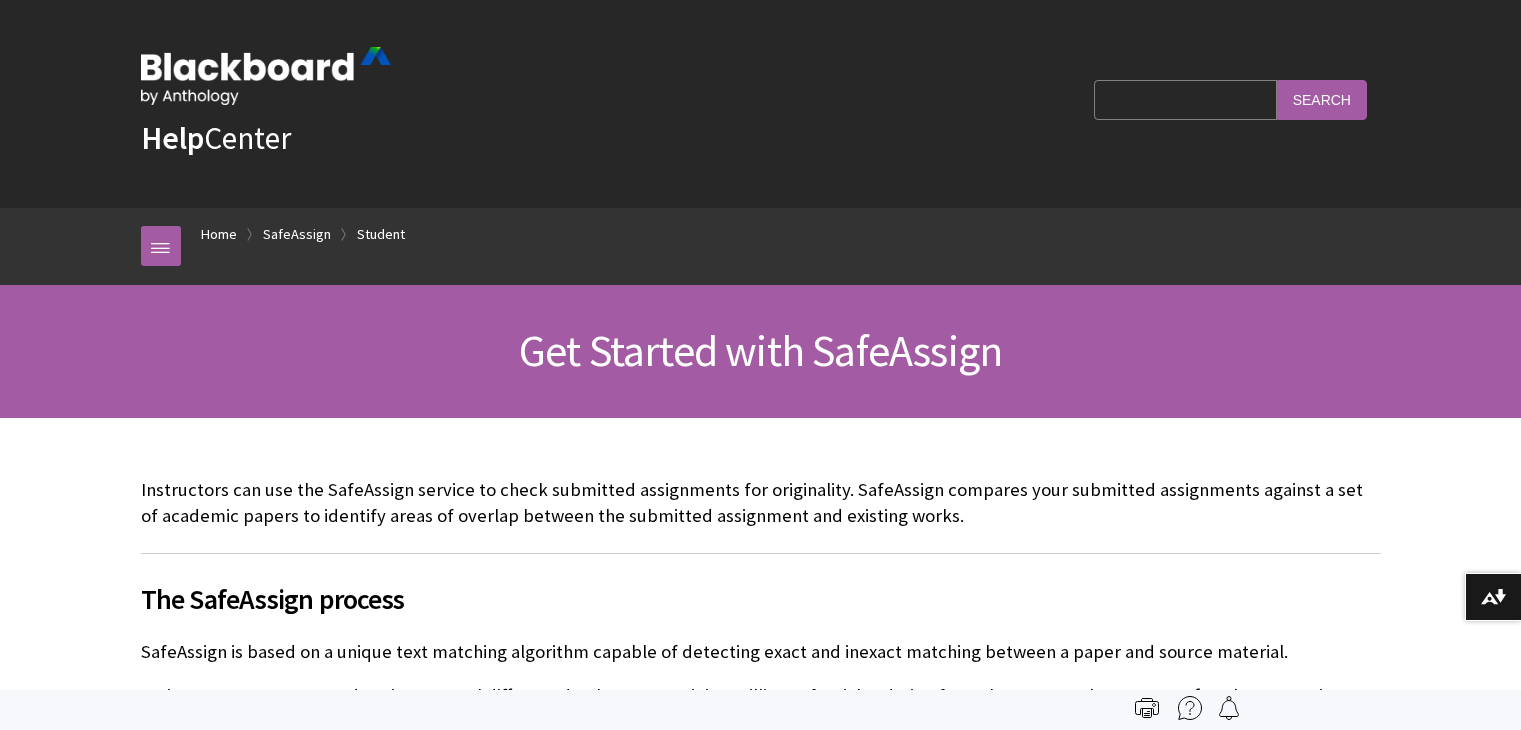 scroll, scrollTop: 564, scrollLeft: 0, axis: vertical 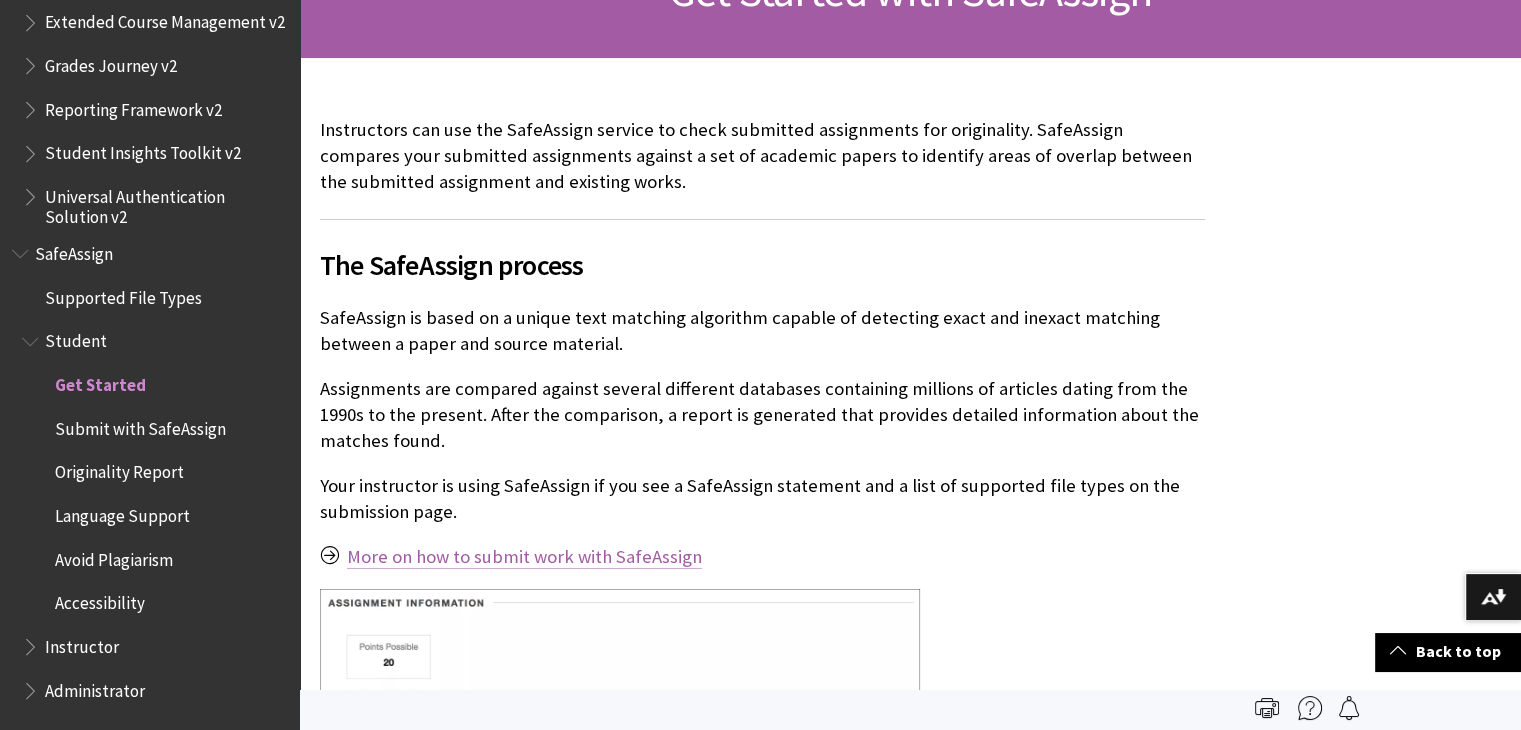 click on "More on how to submit work with SafeAssign" at bounding box center [524, 557] 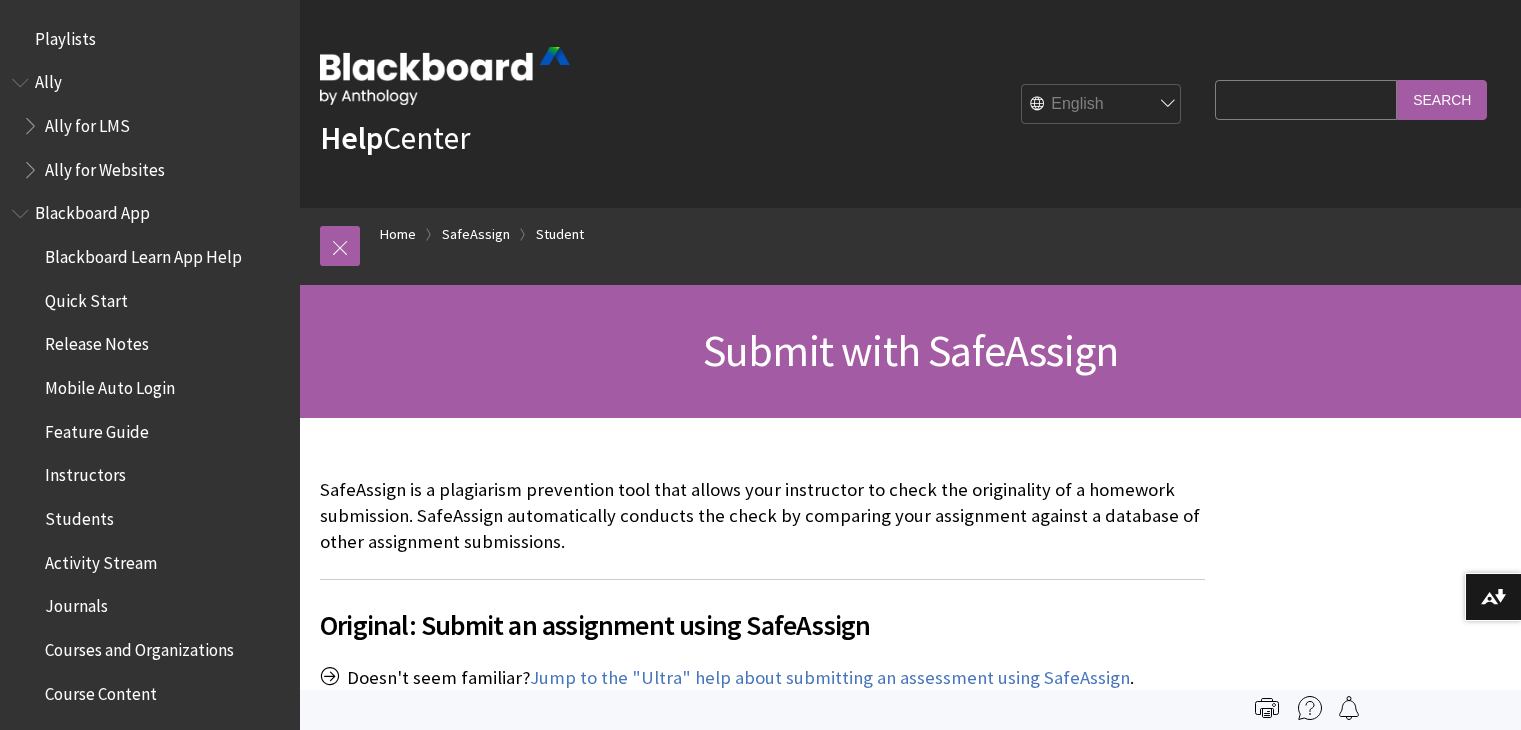 scroll, scrollTop: 0, scrollLeft: 0, axis: both 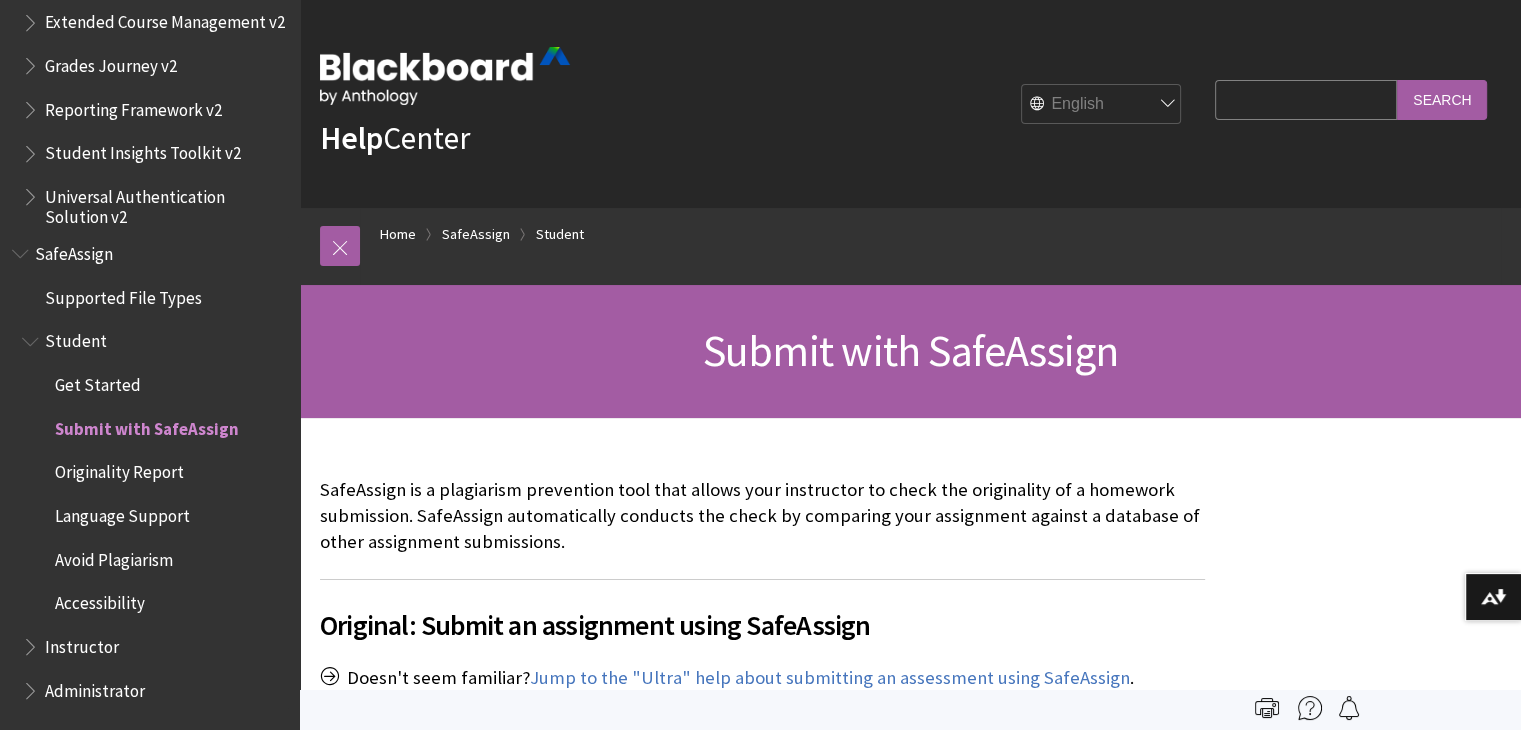 click on "SafeAssign" at bounding box center [74, 250] 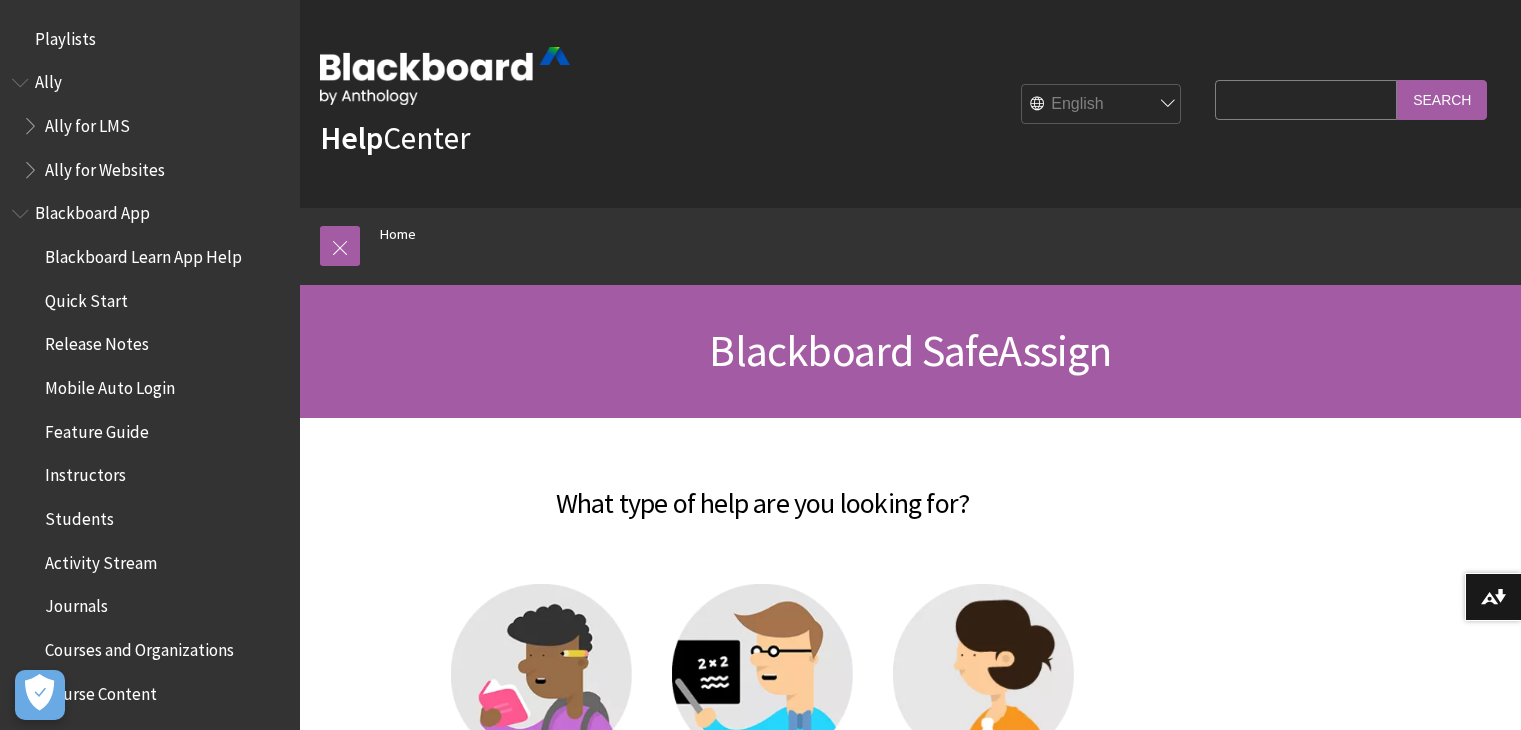 scroll, scrollTop: 0, scrollLeft: 0, axis: both 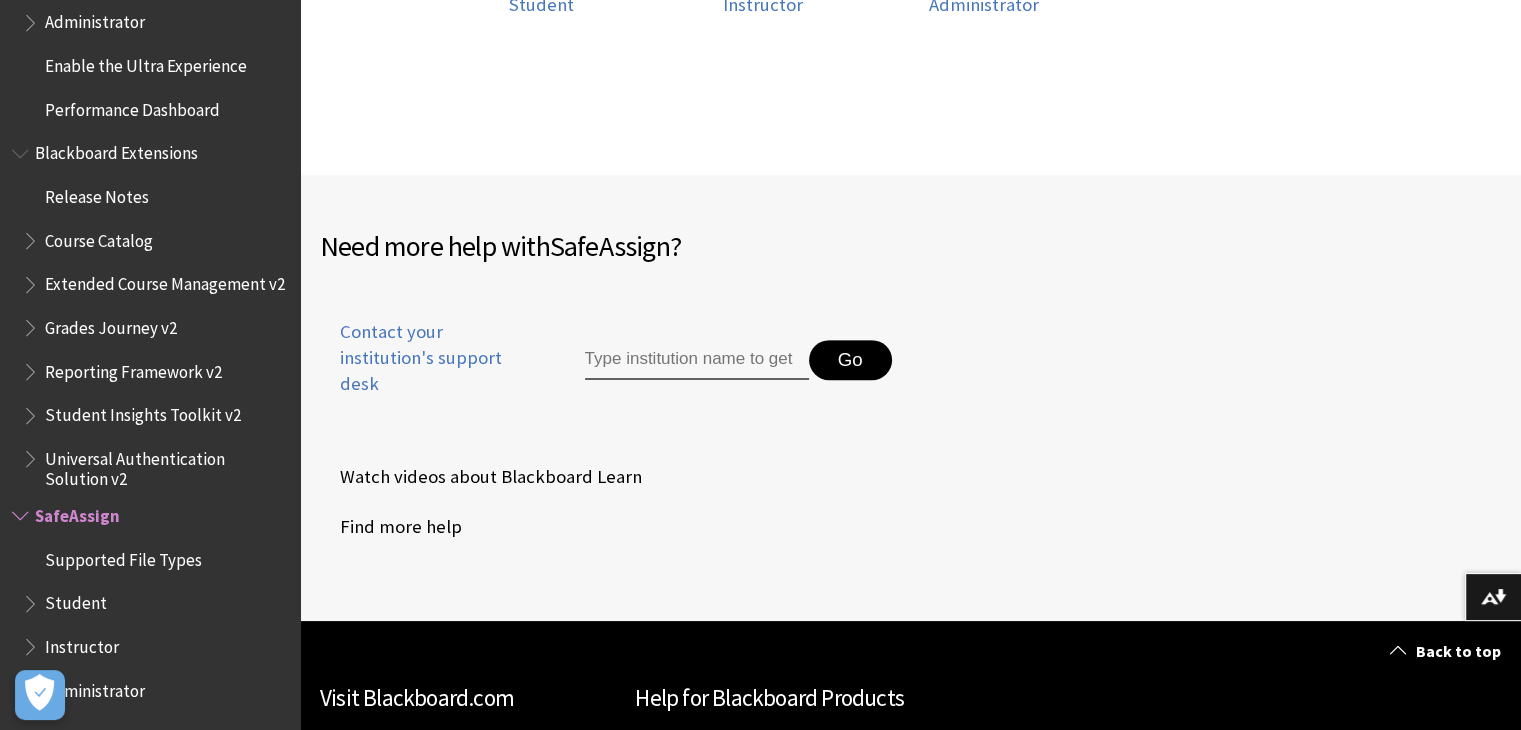 click at bounding box center (32, 599) 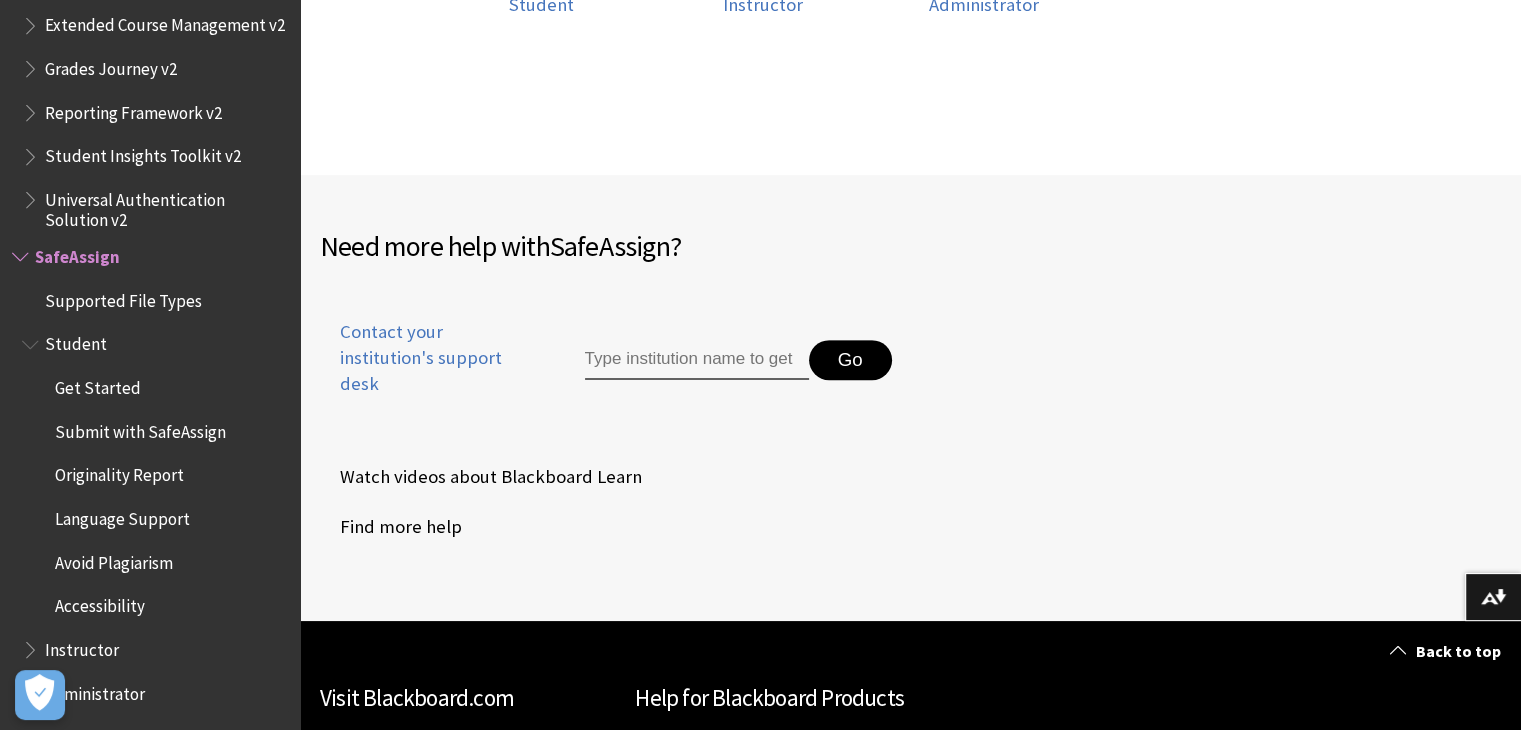 scroll, scrollTop: 2313, scrollLeft: 0, axis: vertical 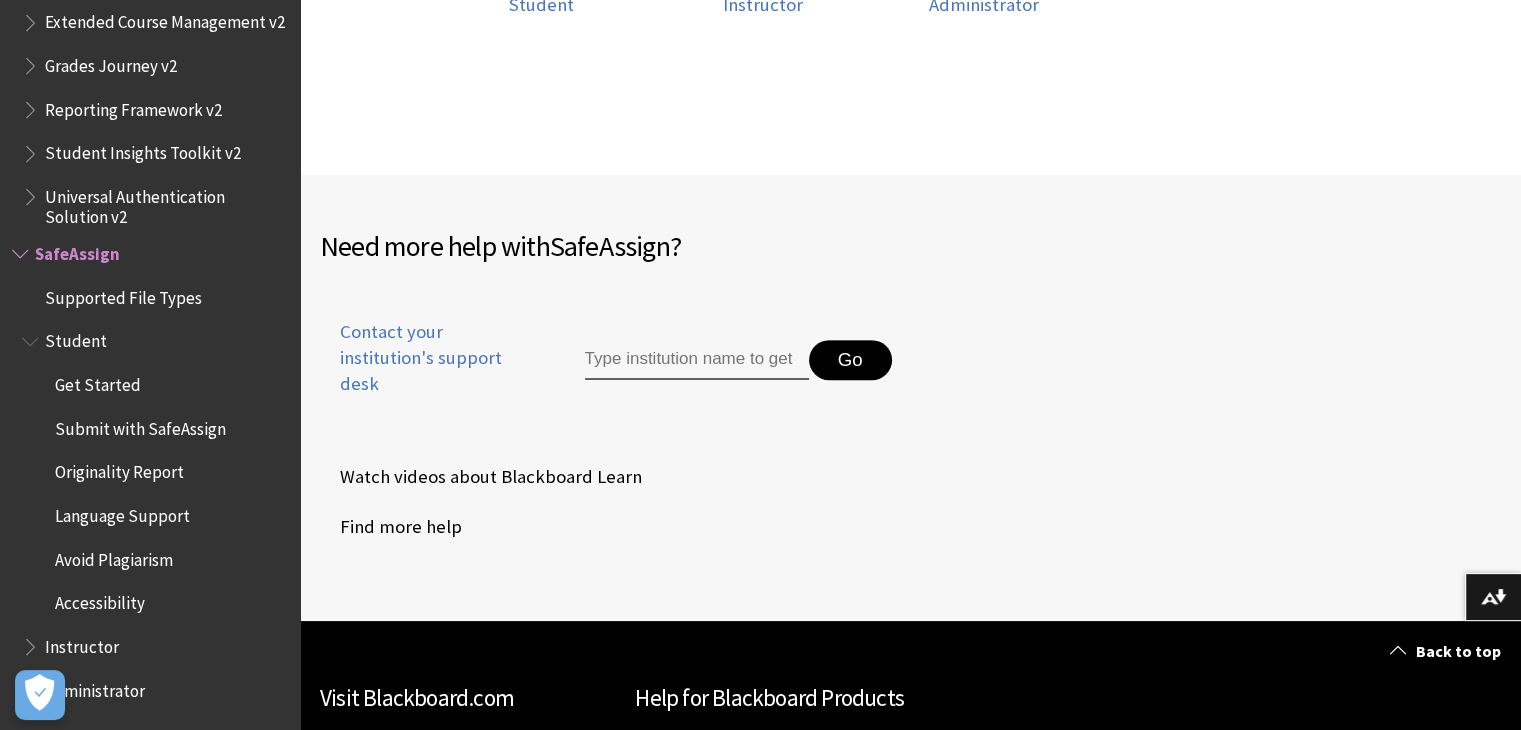 click on "Avoid Plagiarism" at bounding box center (114, 556) 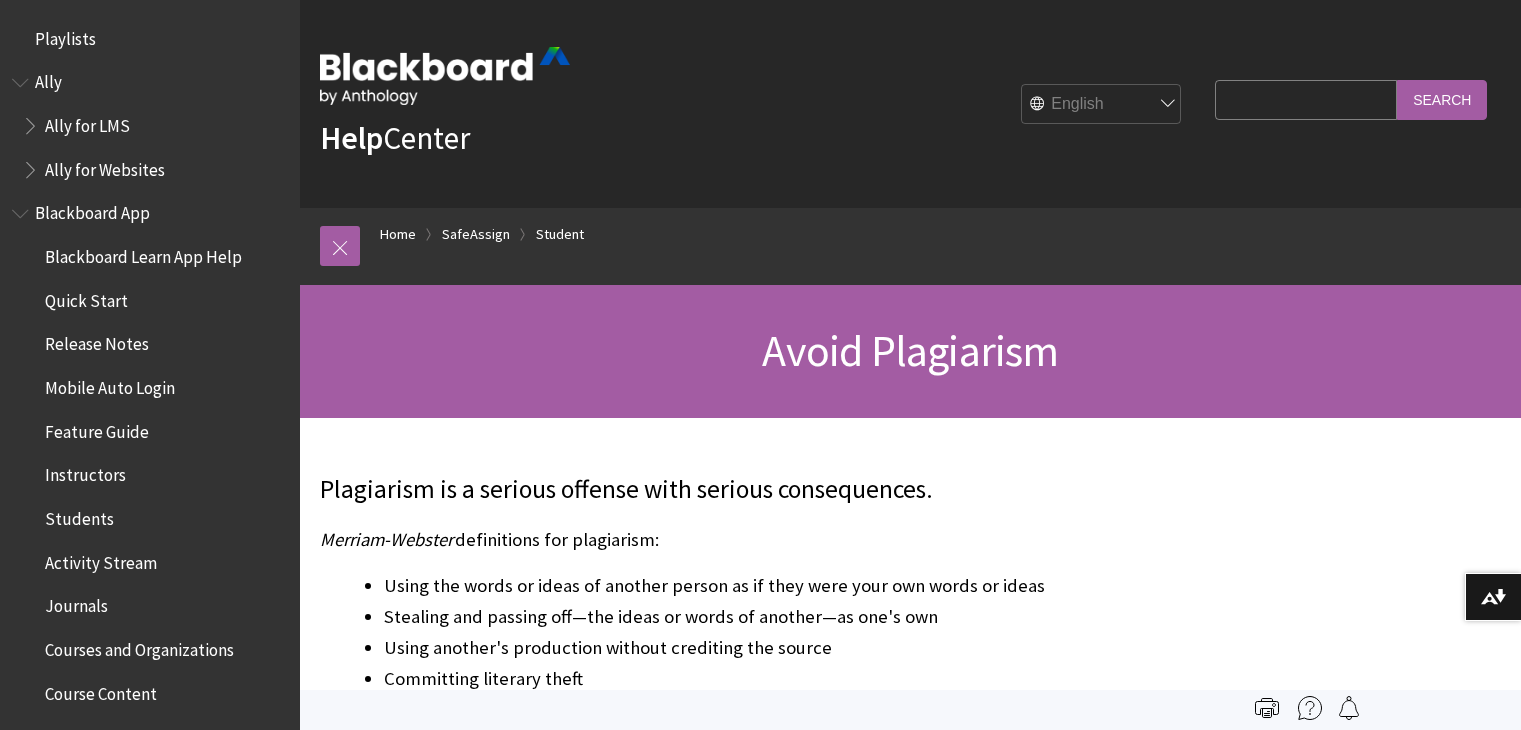 scroll, scrollTop: 0, scrollLeft: 0, axis: both 